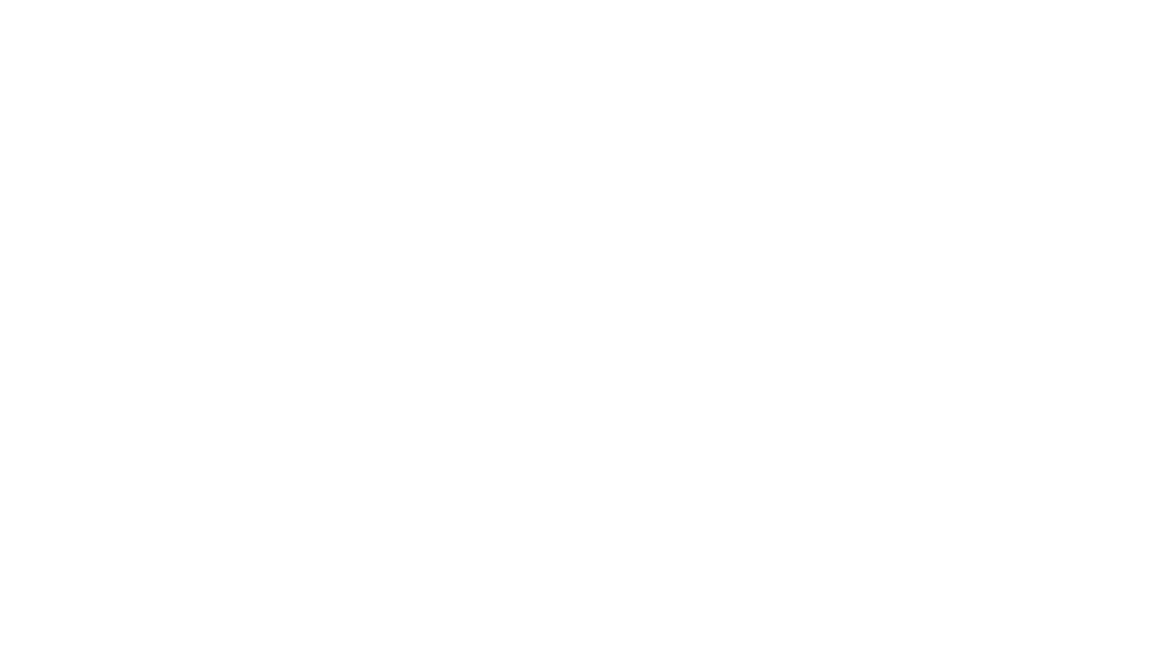 scroll, scrollTop: 0, scrollLeft: 0, axis: both 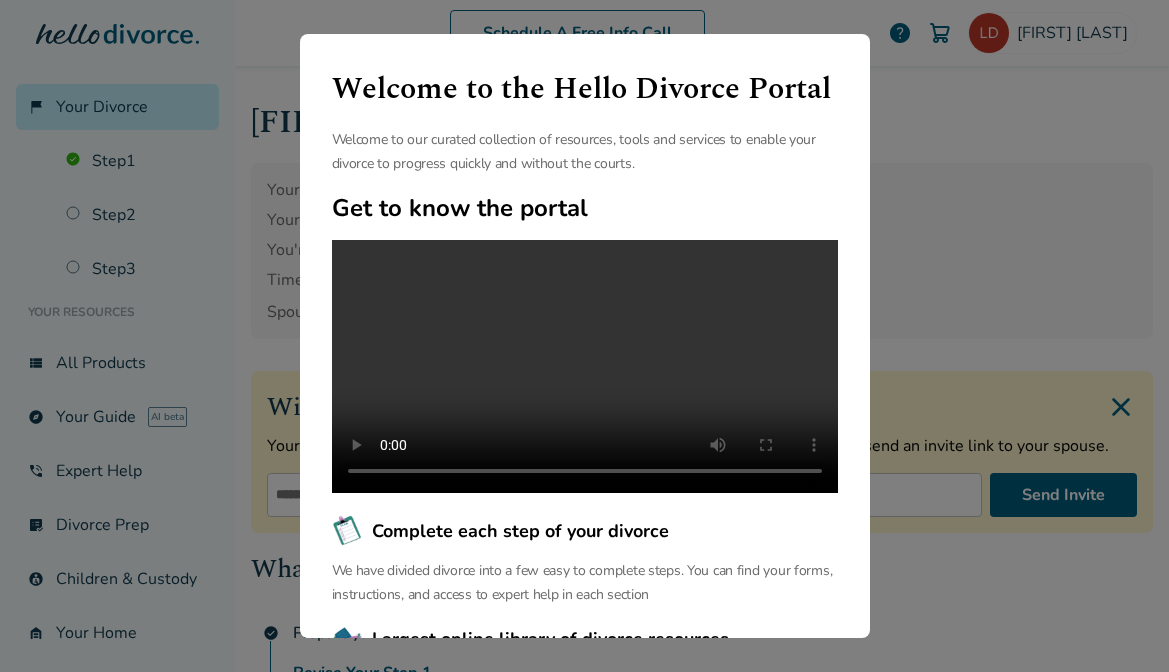 click on "Welcome to the Hello Divorce Portal Welcome to our curated collection of resources, tools and services to enable your divorce to progress quickly and without the courts. Get to know the portal Complete each step of your divorce We have divided divorce into a few easy to complete steps. You can find your forms, instructions, and access to expert help in each section Largest online library of divorce resources We have the largest free online library of articles and resources that help you navigate your unique divorce journey. We support you before, during and after your divorce. Continue" at bounding box center (584, 336) 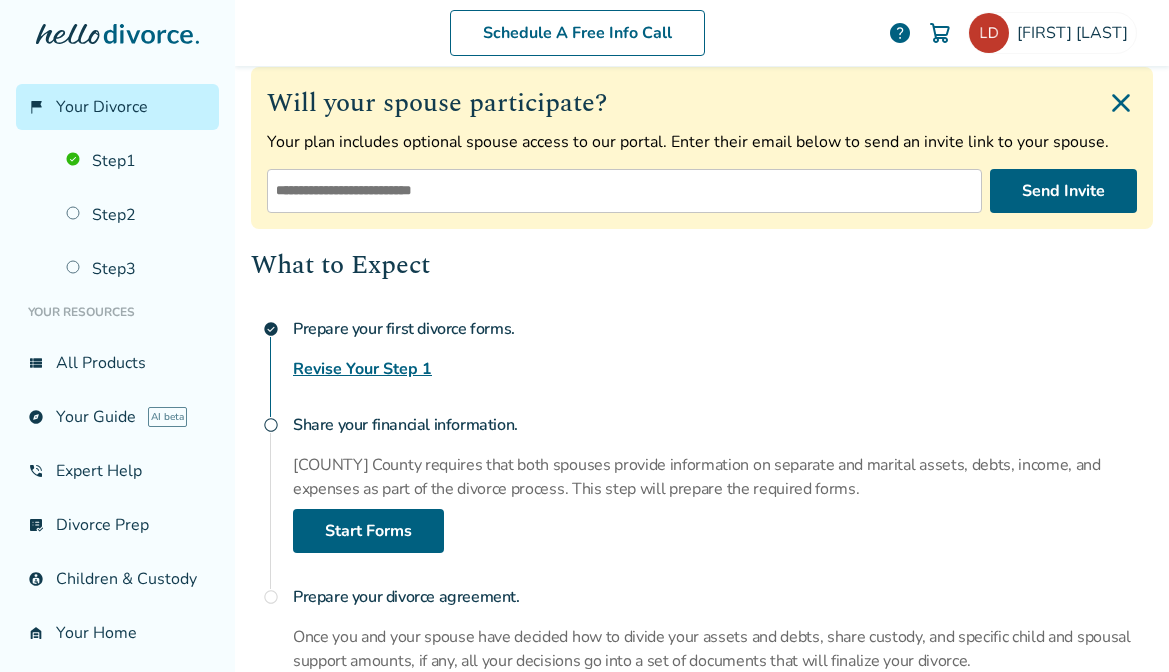 scroll, scrollTop: 301, scrollLeft: 0, axis: vertical 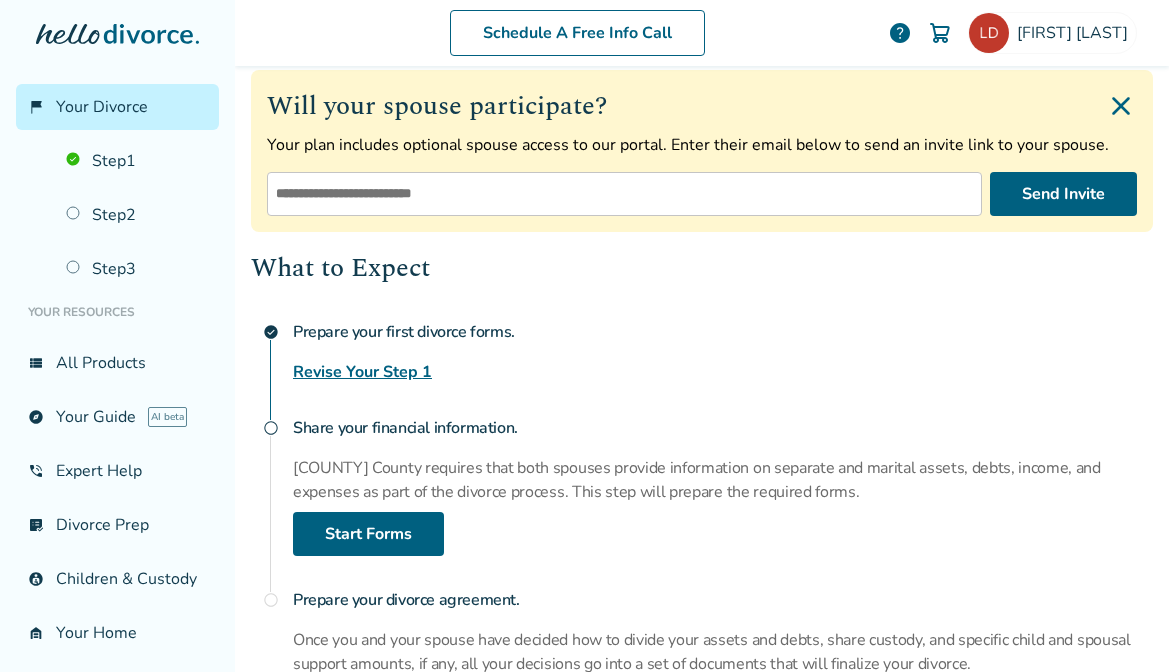 click at bounding box center (1121, 106) 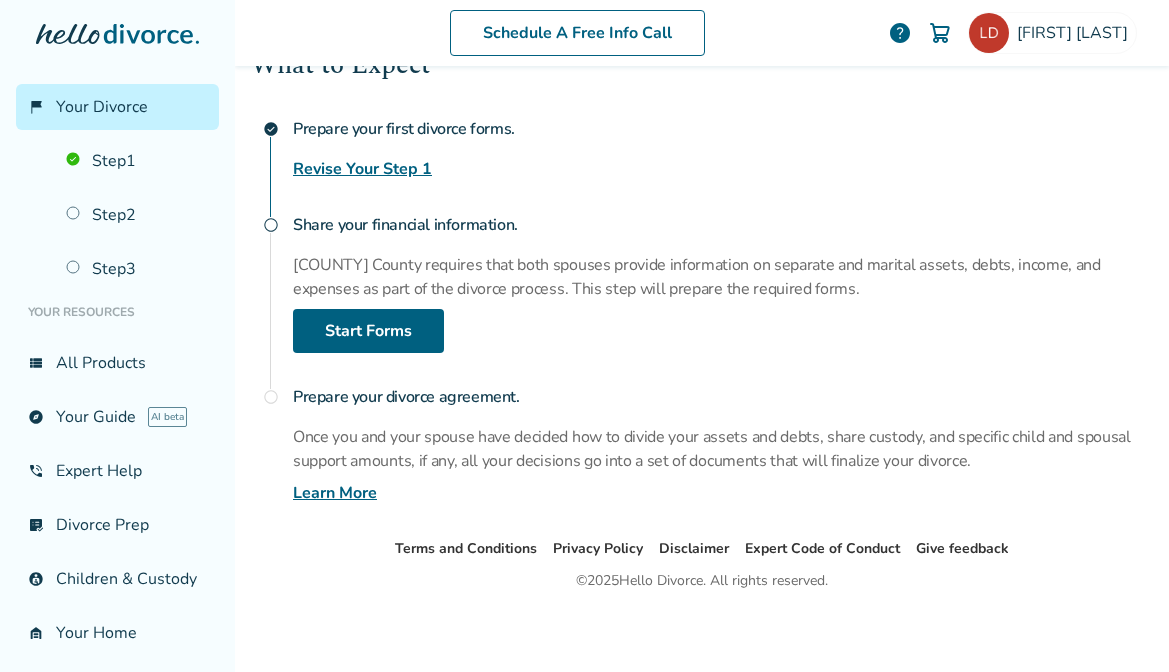 scroll, scrollTop: 328, scrollLeft: 0, axis: vertical 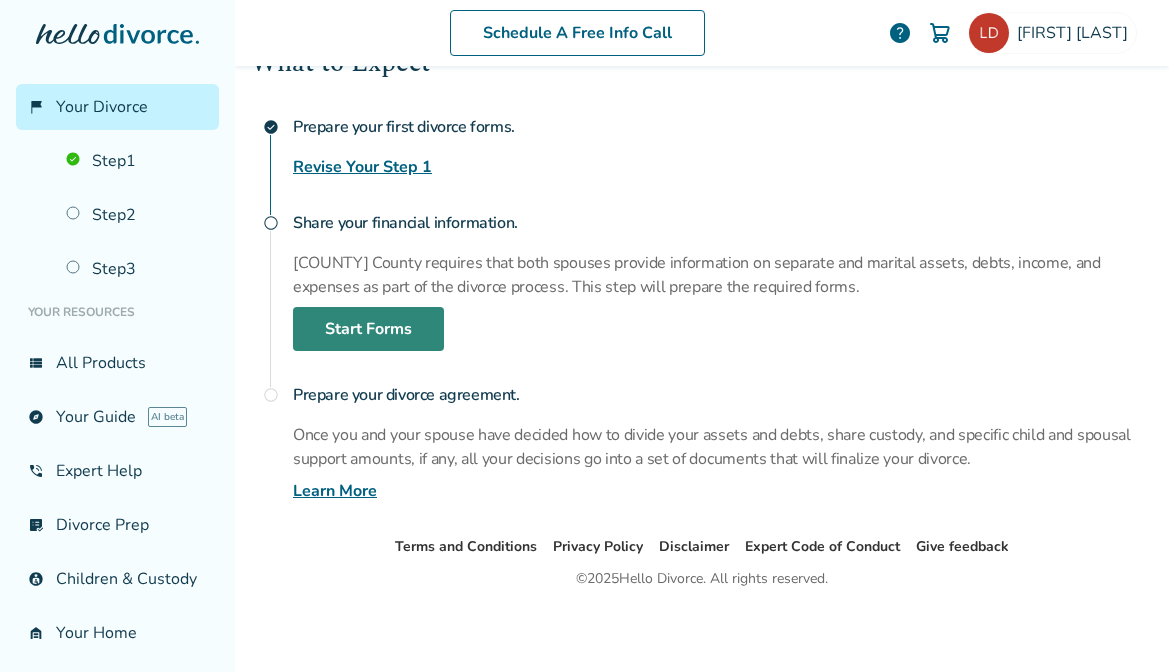 click on "Start Forms" at bounding box center [368, 329] 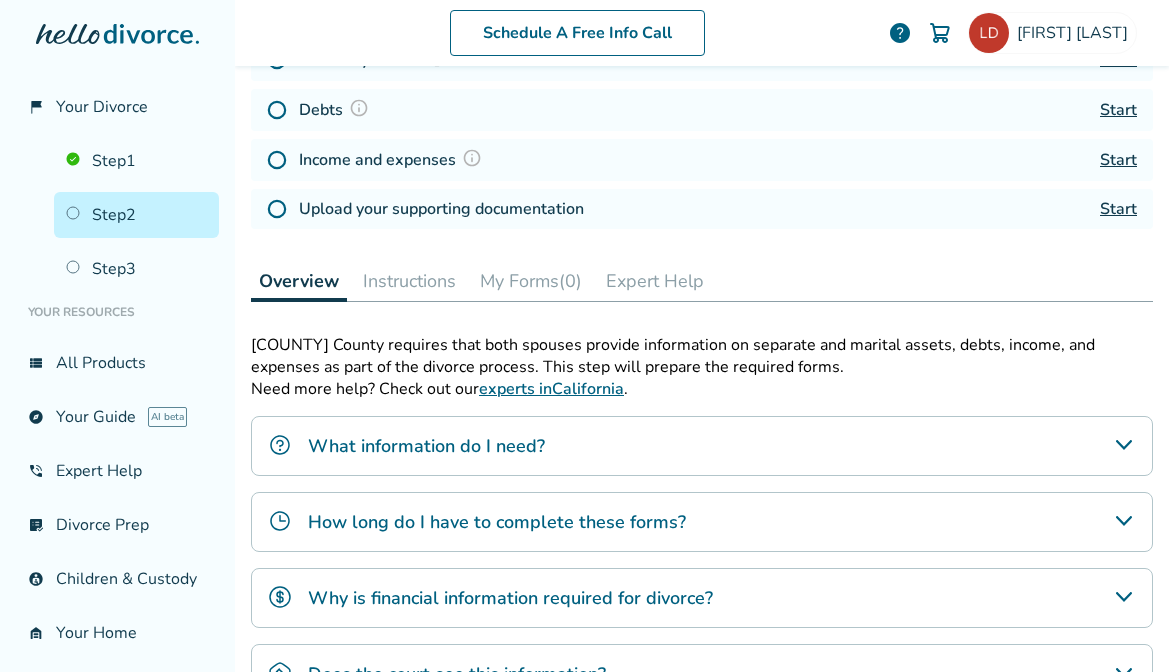 scroll, scrollTop: 98, scrollLeft: 0, axis: vertical 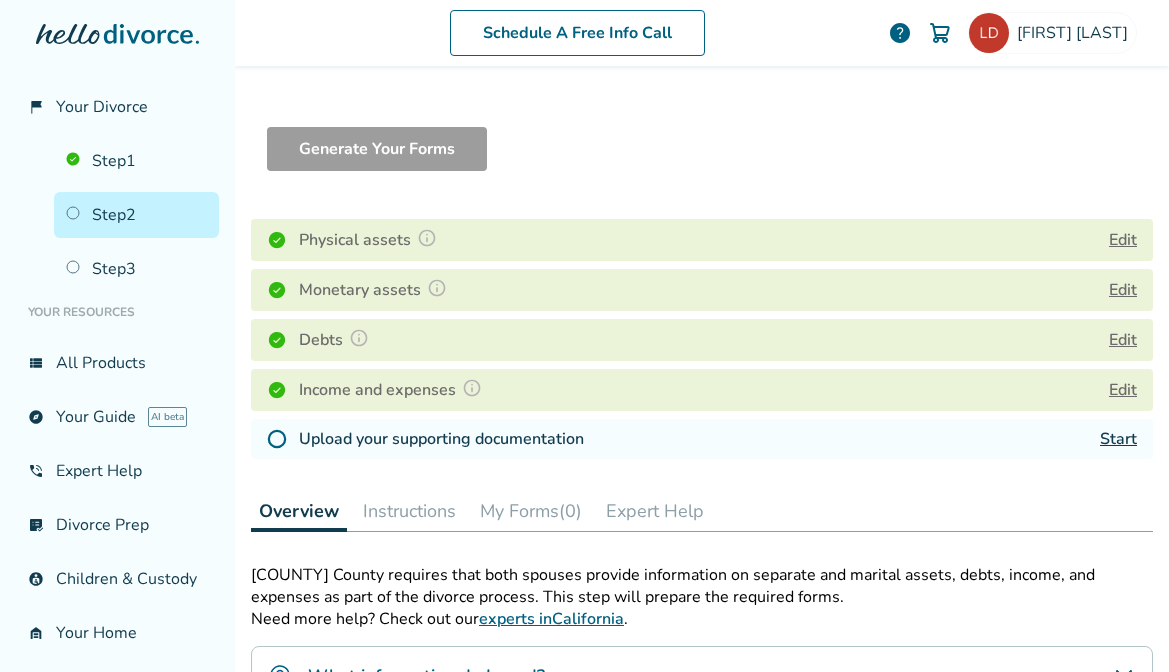 click on "Start" at bounding box center [1118, 439] 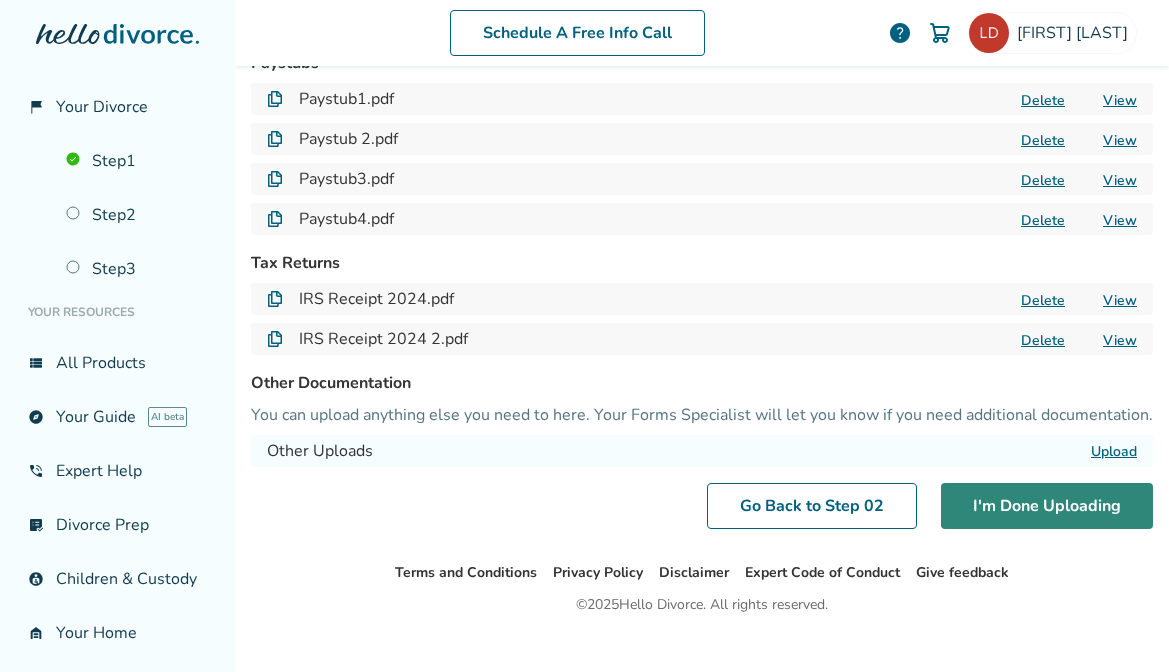 scroll, scrollTop: 216, scrollLeft: 0, axis: vertical 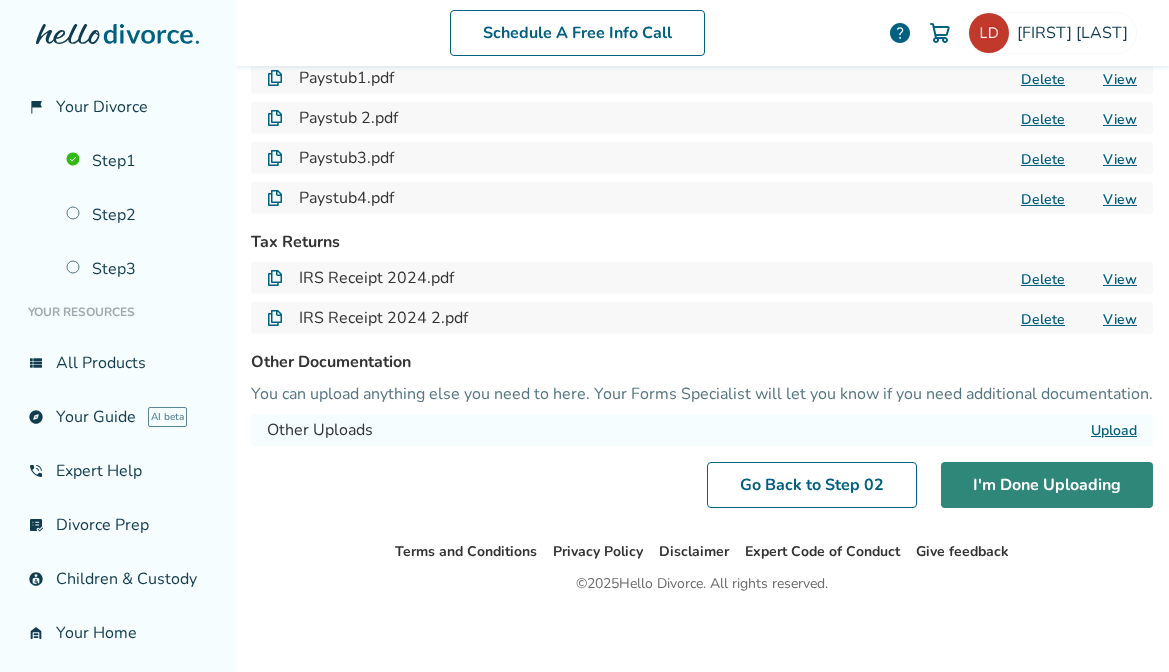 click on "I'm Done Uploading" at bounding box center (1047, 485) 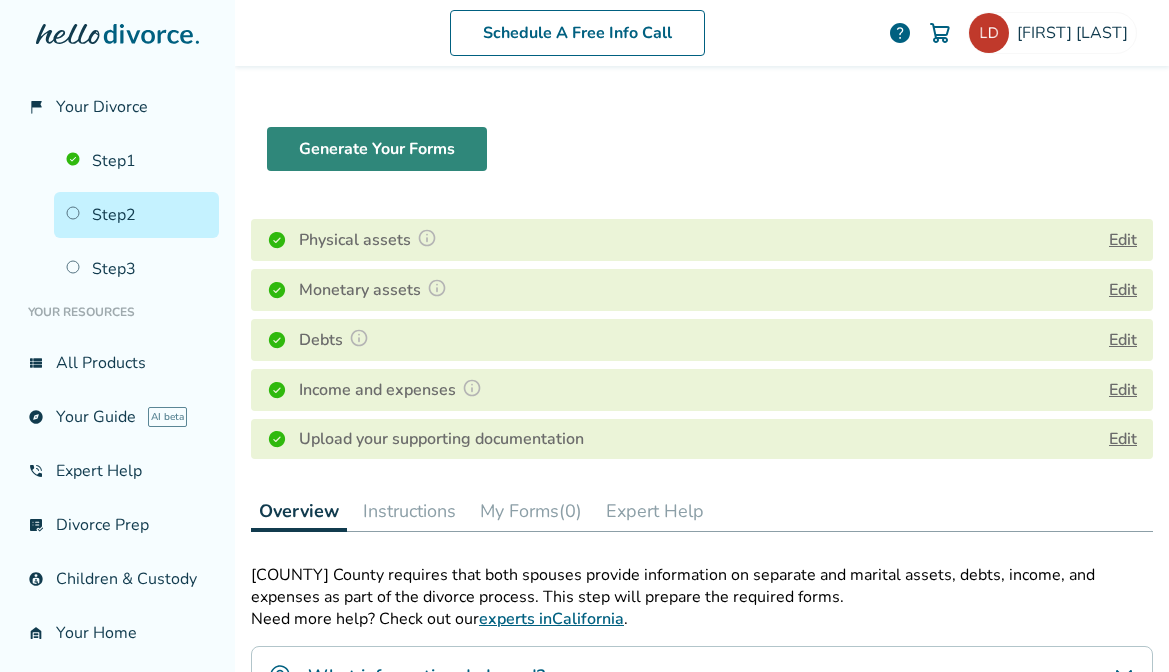 click on "Generate Your Forms" at bounding box center [377, 149] 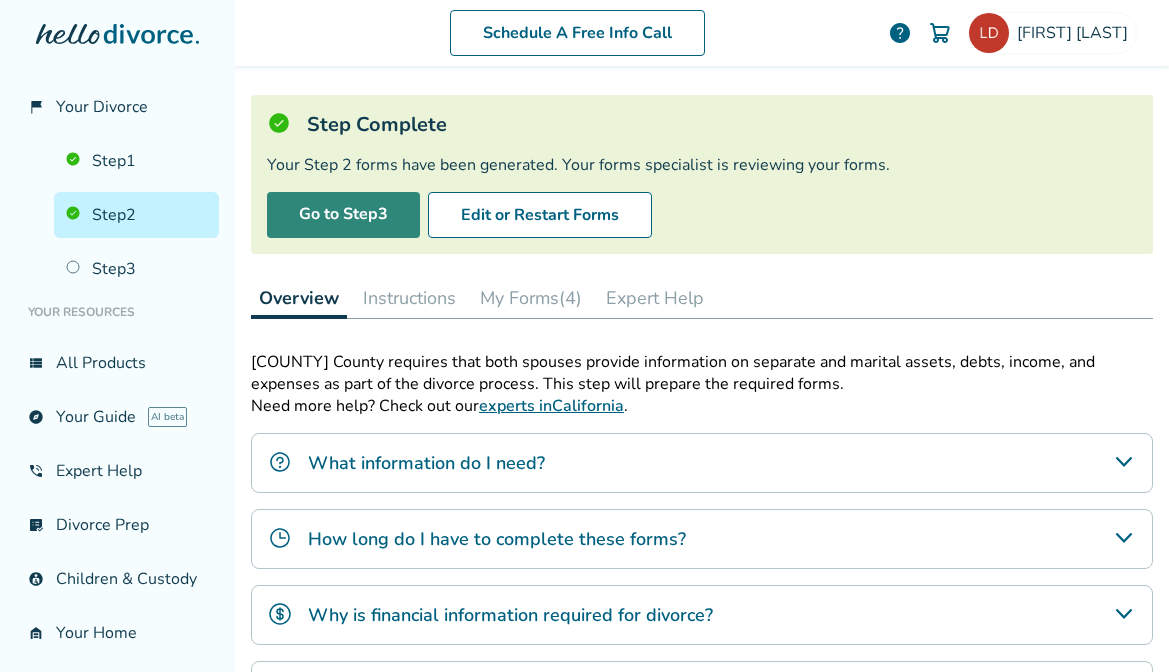 click on "Go to Step  3" at bounding box center (343, 215) 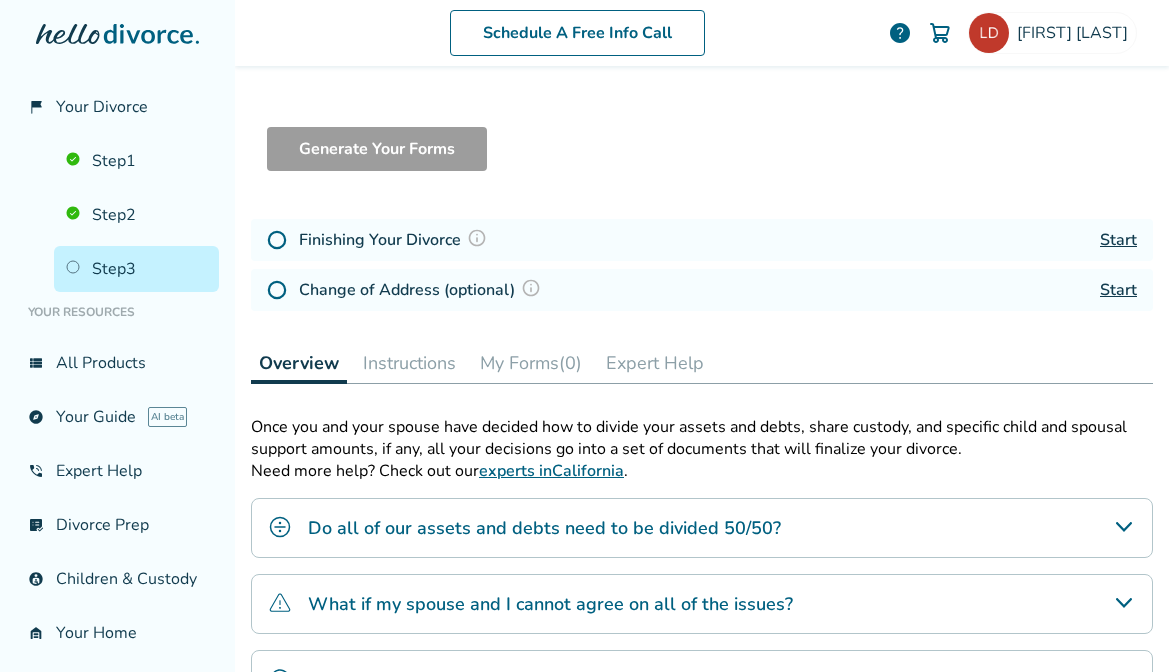 click on "Start" at bounding box center [1118, 240] 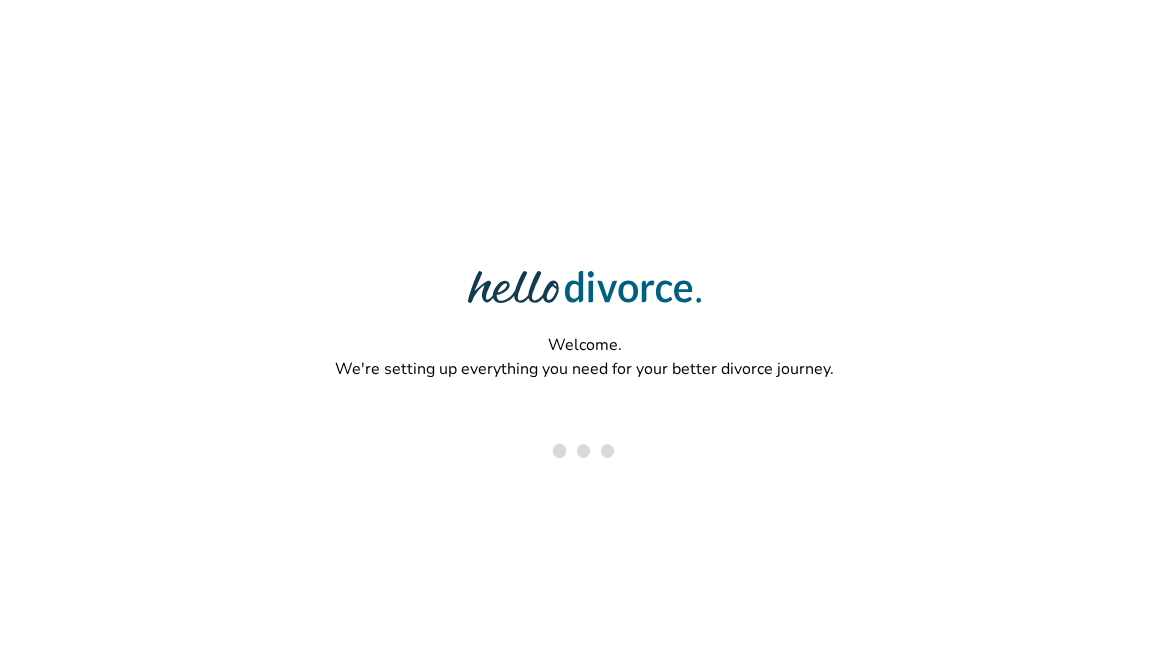 scroll, scrollTop: 0, scrollLeft: 0, axis: both 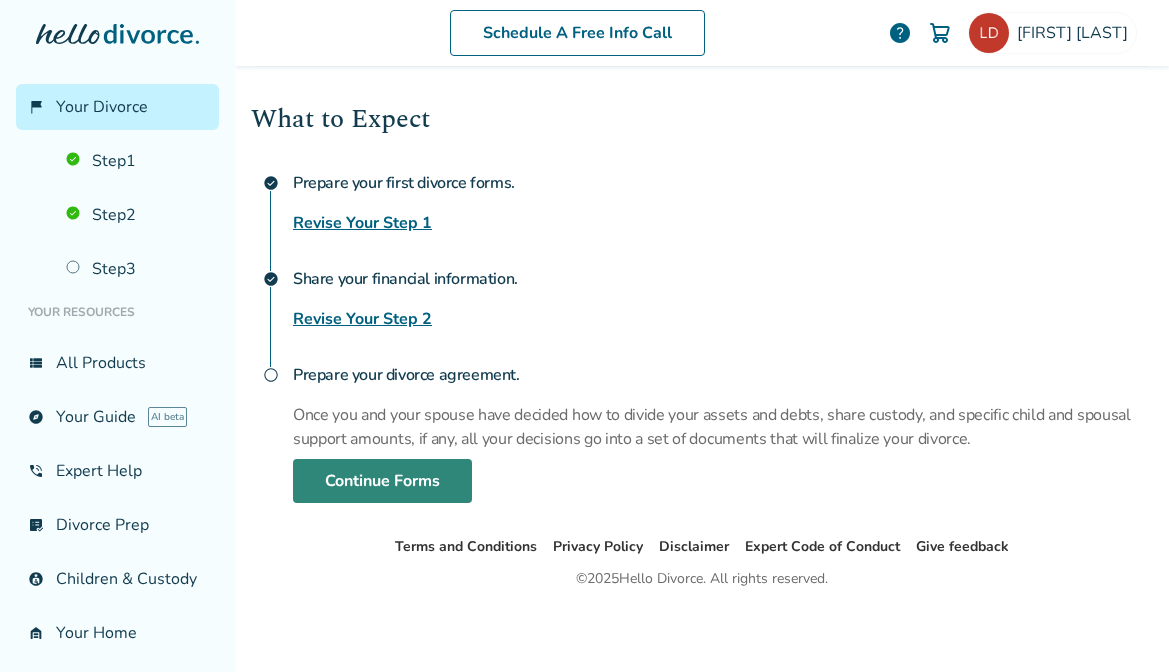 click on "Continue Forms" at bounding box center (382, 481) 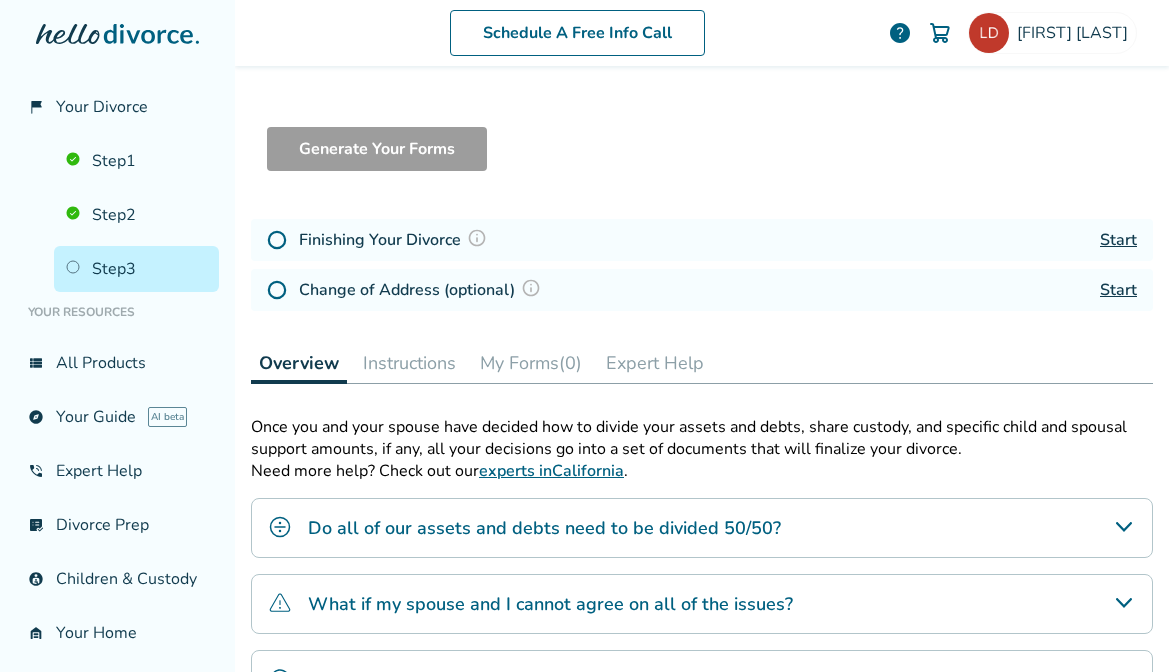 click on "Start" at bounding box center [1118, 240] 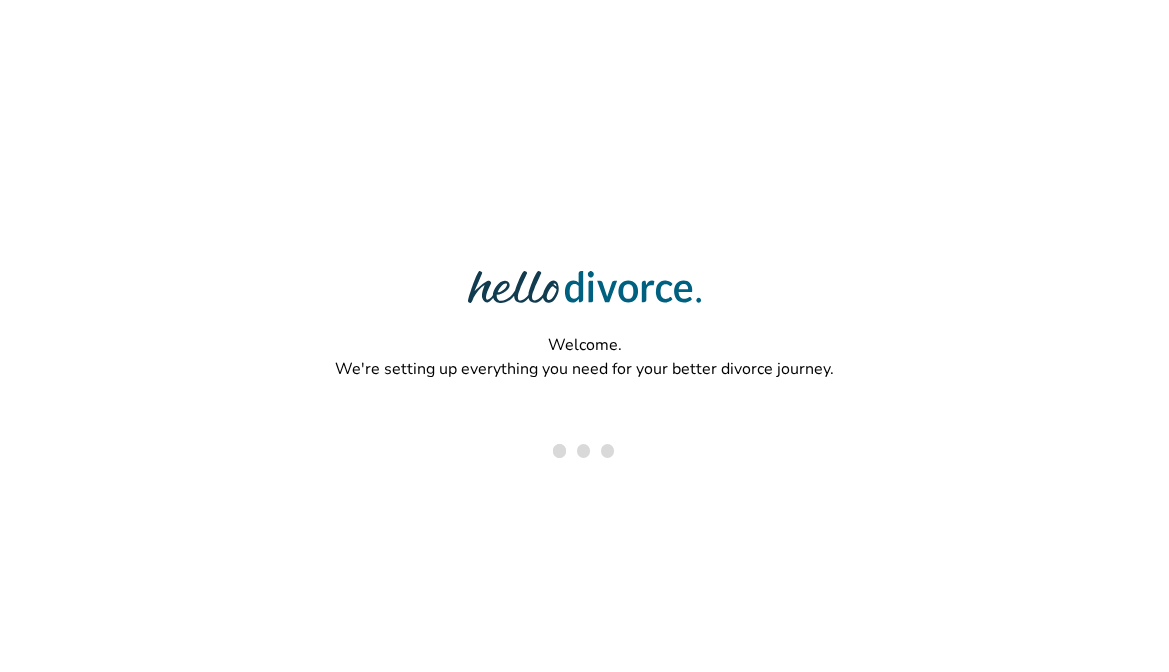 scroll, scrollTop: 0, scrollLeft: 0, axis: both 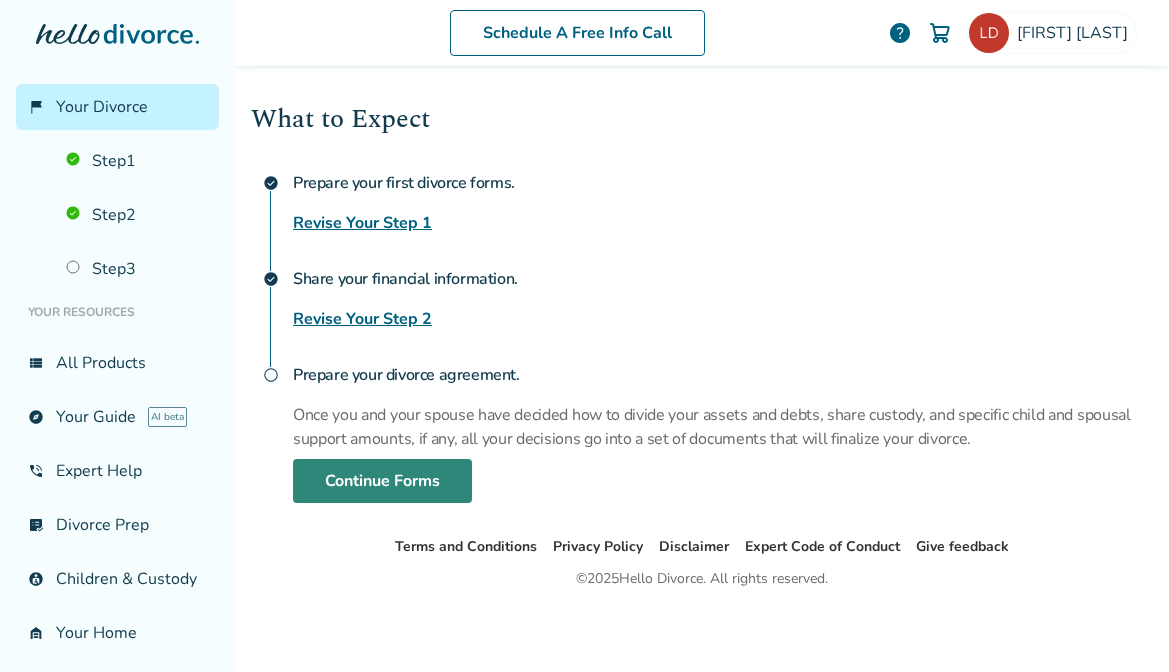 click on "Continue Forms" at bounding box center (382, 481) 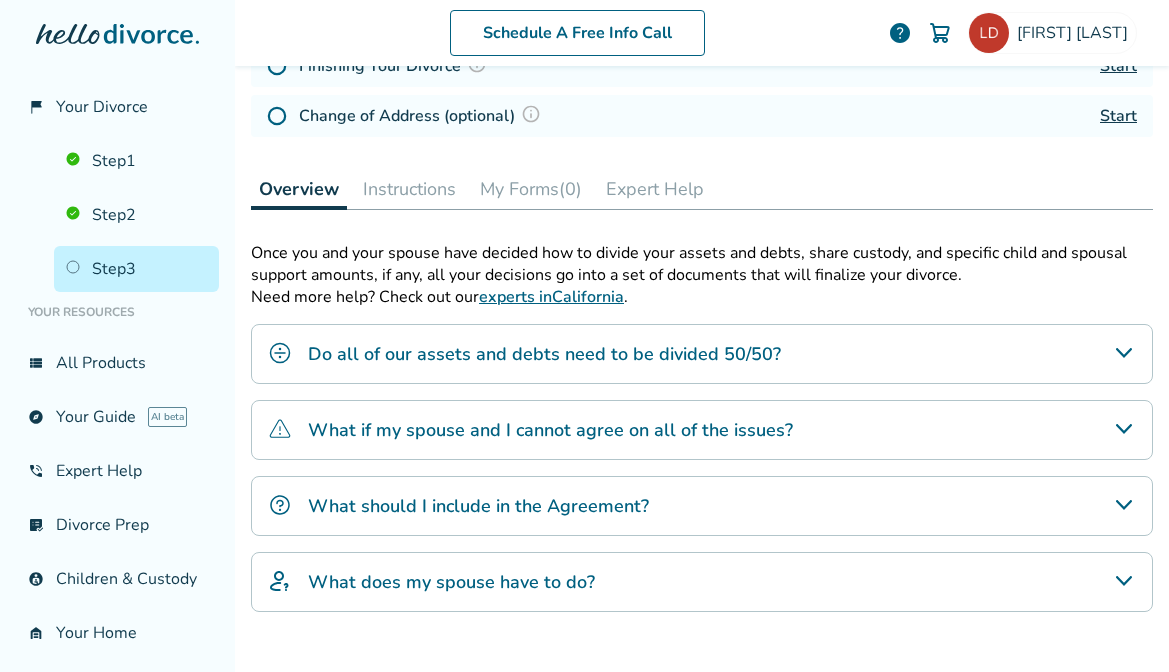 scroll, scrollTop: 98, scrollLeft: 0, axis: vertical 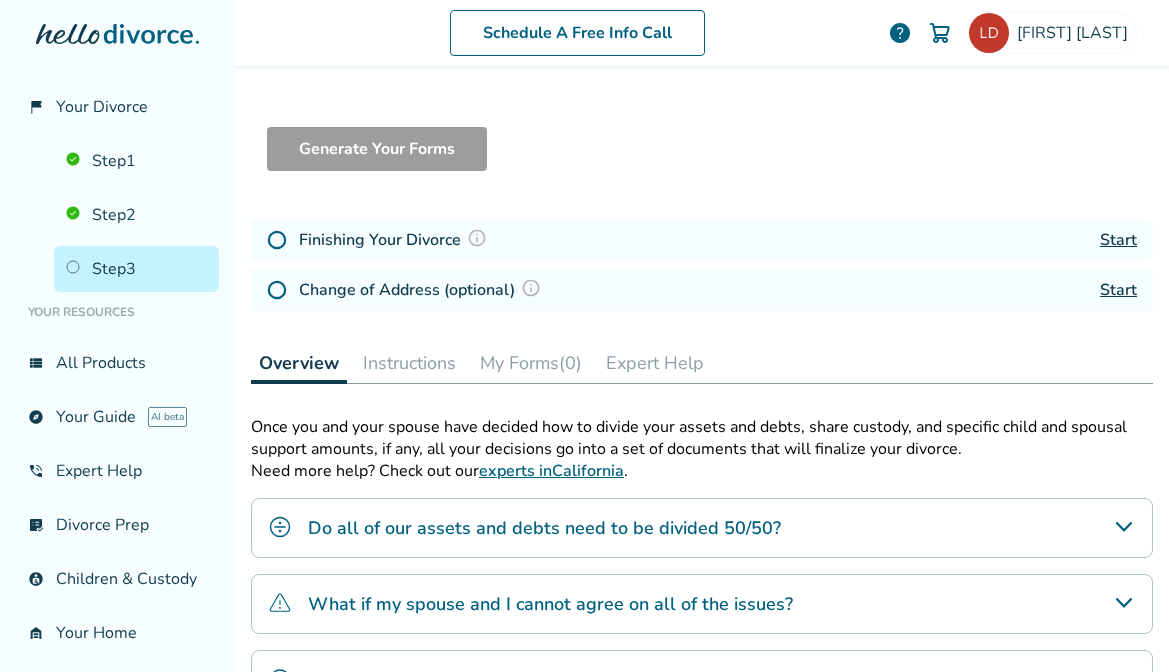 click on "Start" at bounding box center (1118, 290) 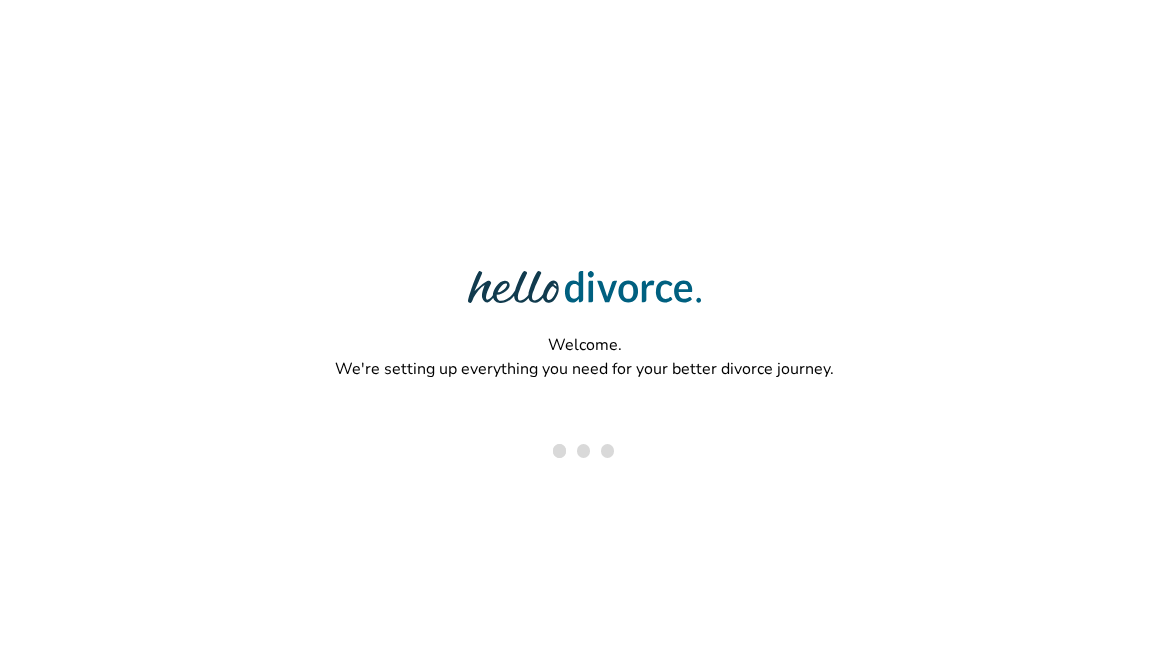 scroll, scrollTop: 0, scrollLeft: 0, axis: both 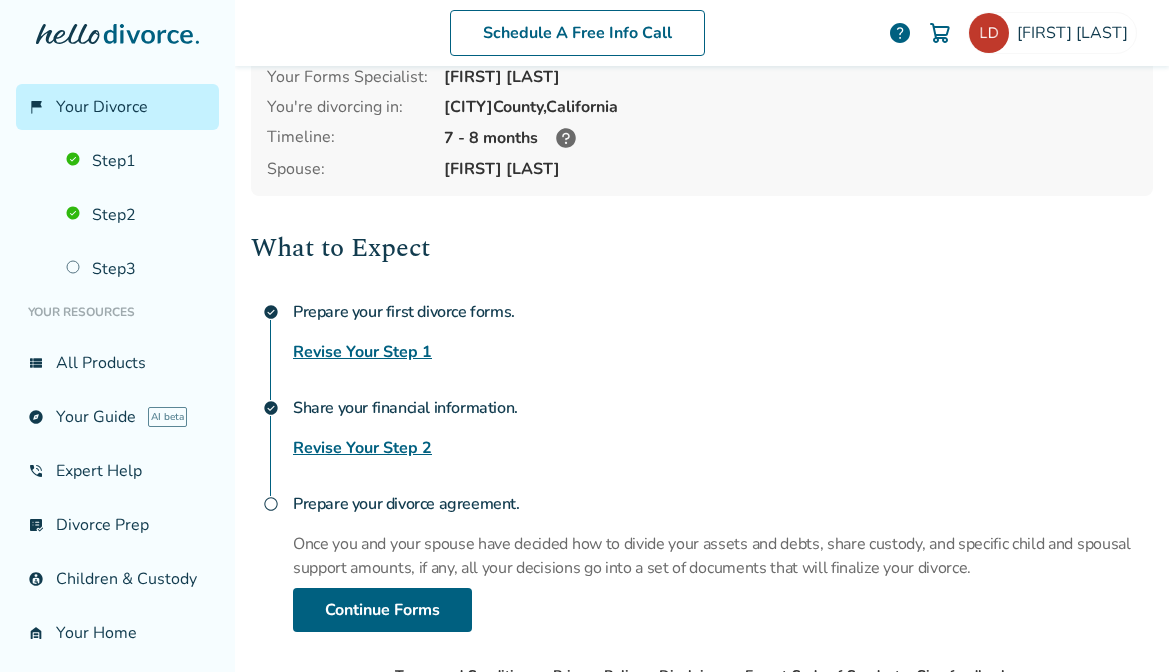 click on "Revise Your Step 2" at bounding box center [362, 448] 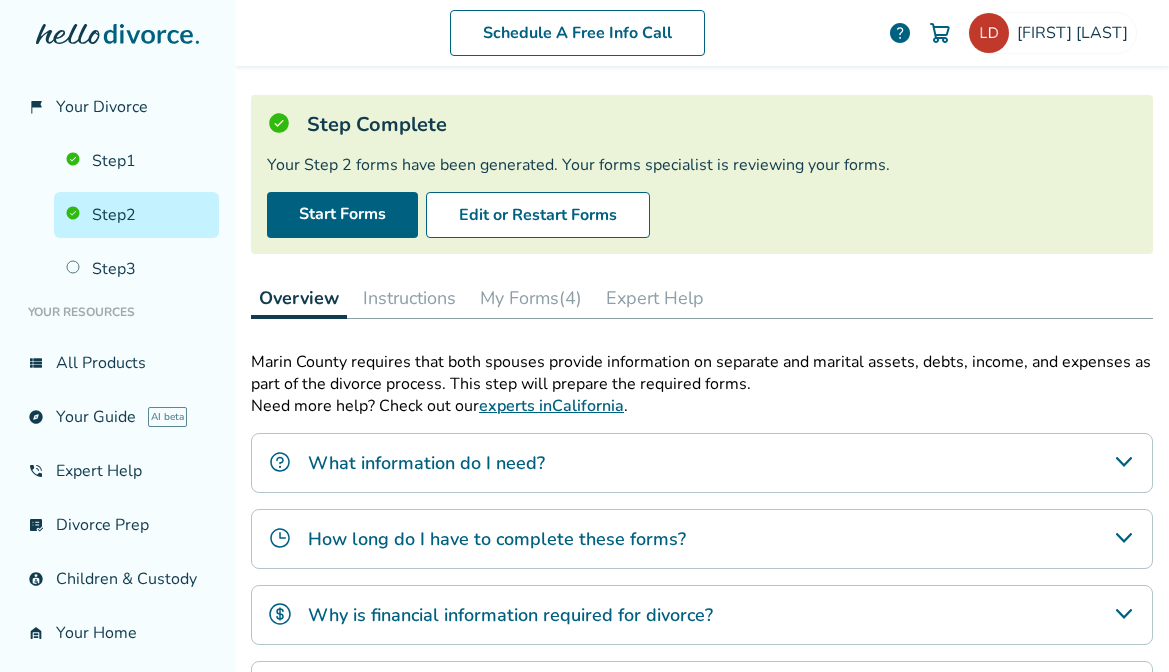 click on "My Forms  (4)" at bounding box center (531, 298) 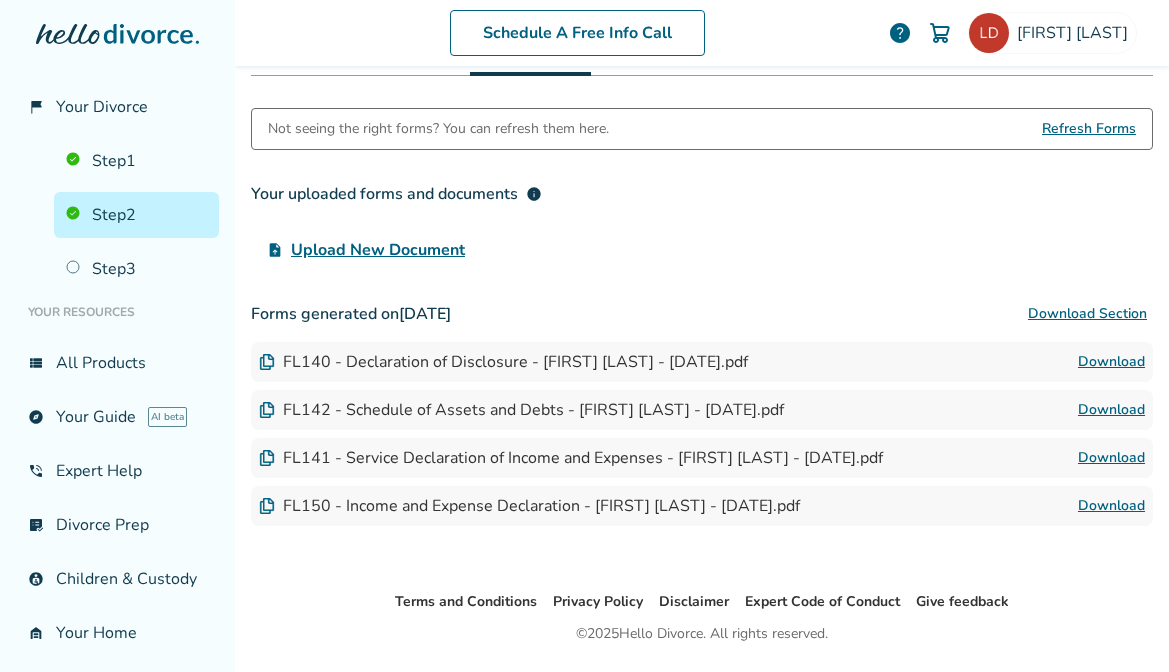 scroll, scrollTop: 344, scrollLeft: 0, axis: vertical 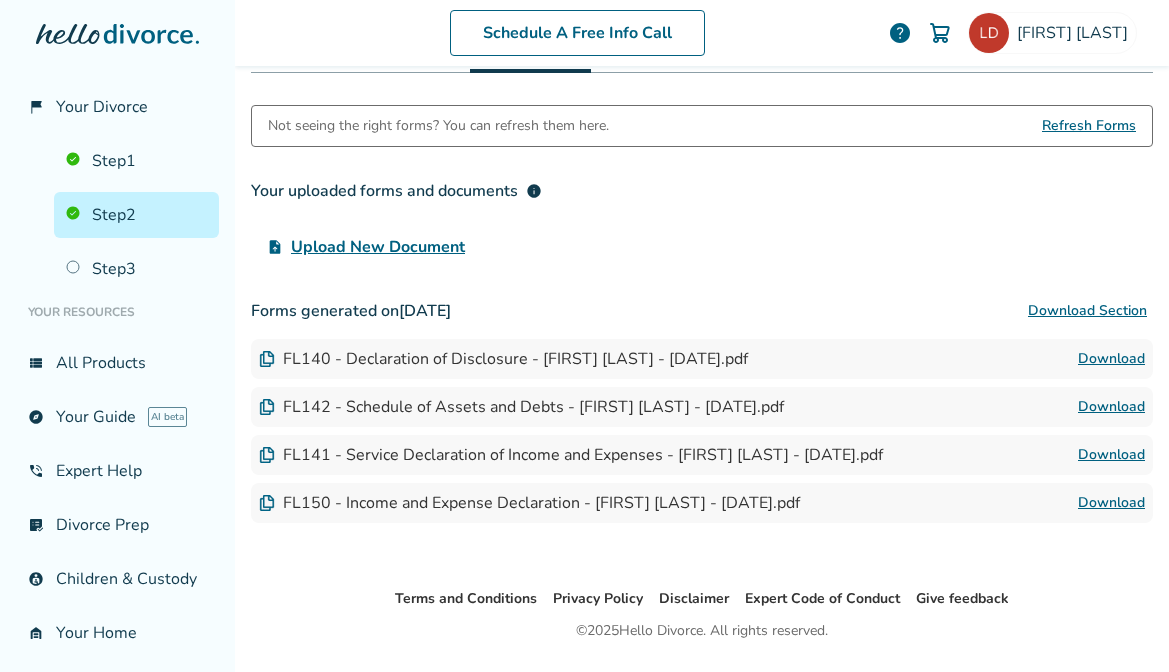 click on "Download Section" at bounding box center (1087, 311) 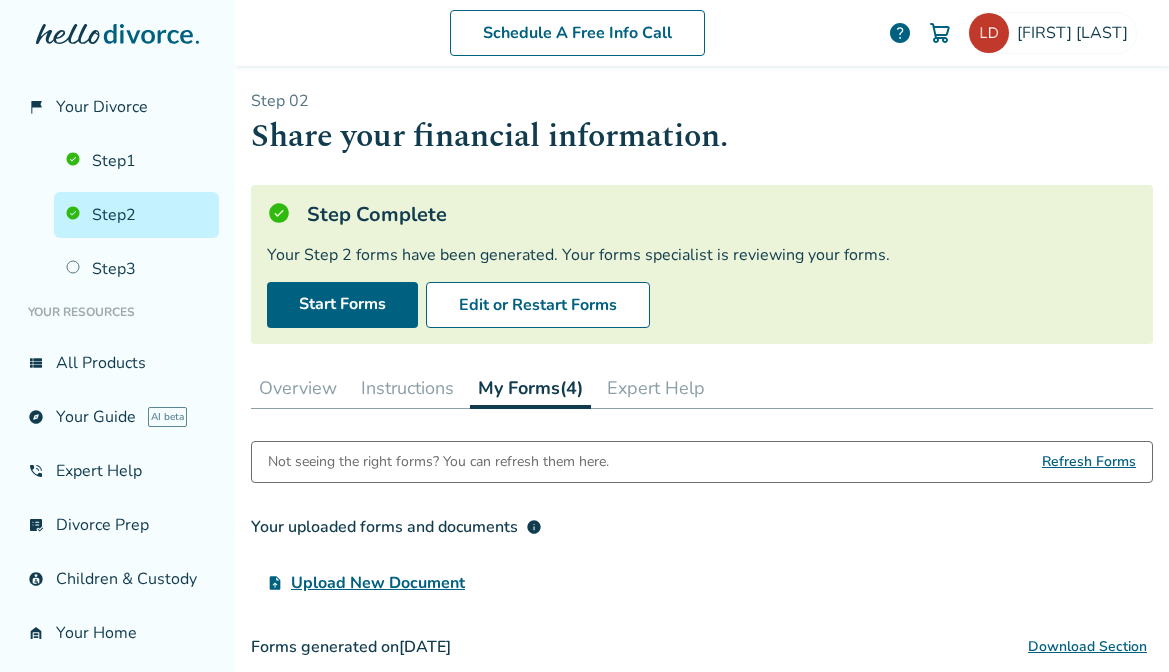 scroll, scrollTop: 0, scrollLeft: 0, axis: both 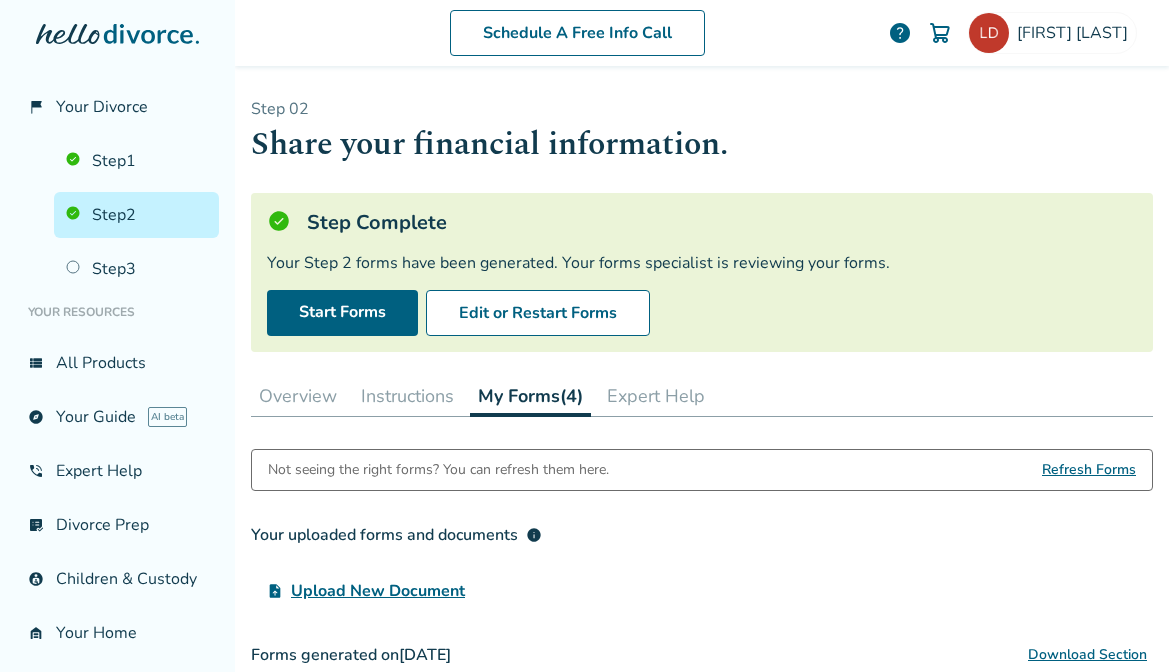 type 